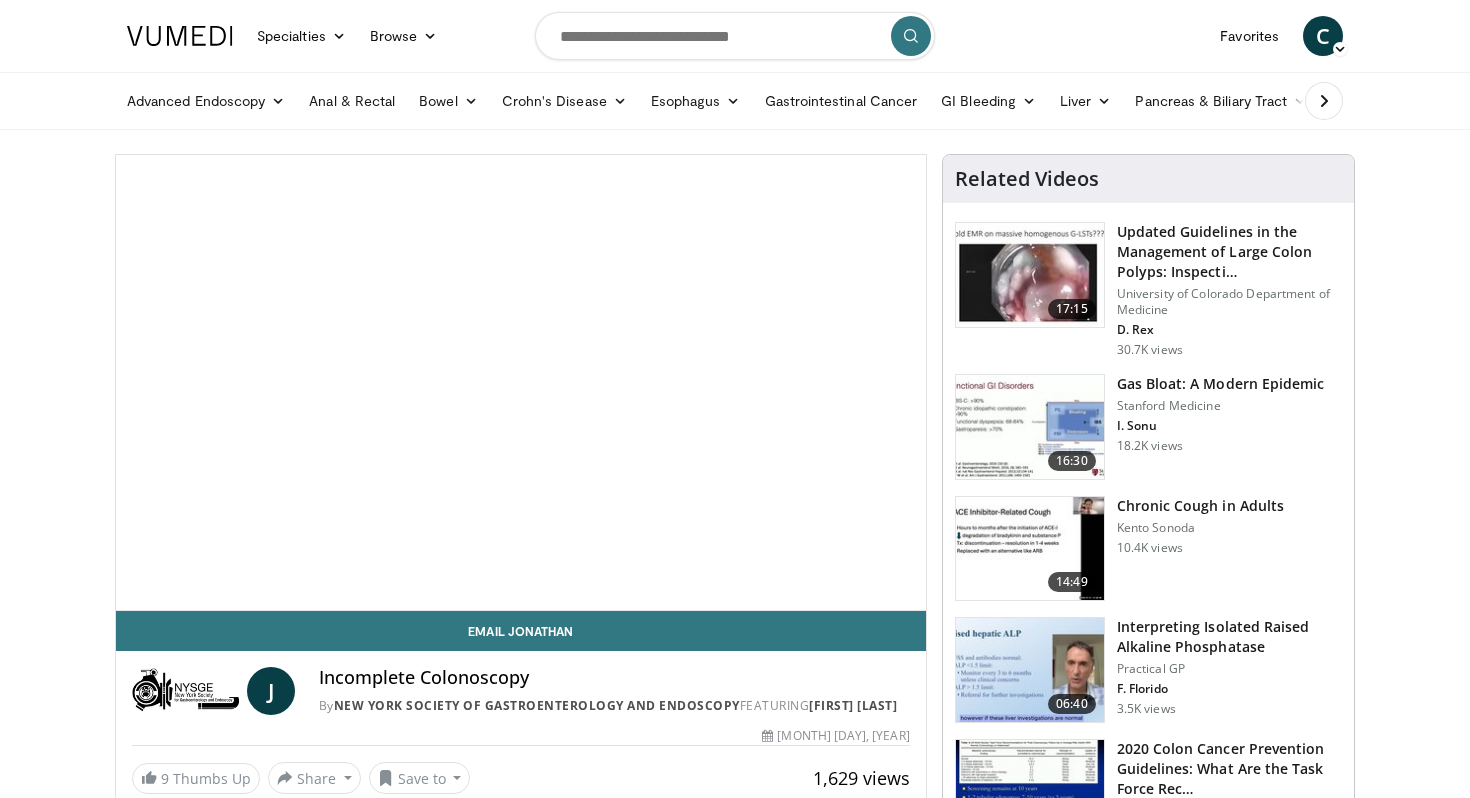 scroll, scrollTop: 0, scrollLeft: 0, axis: both 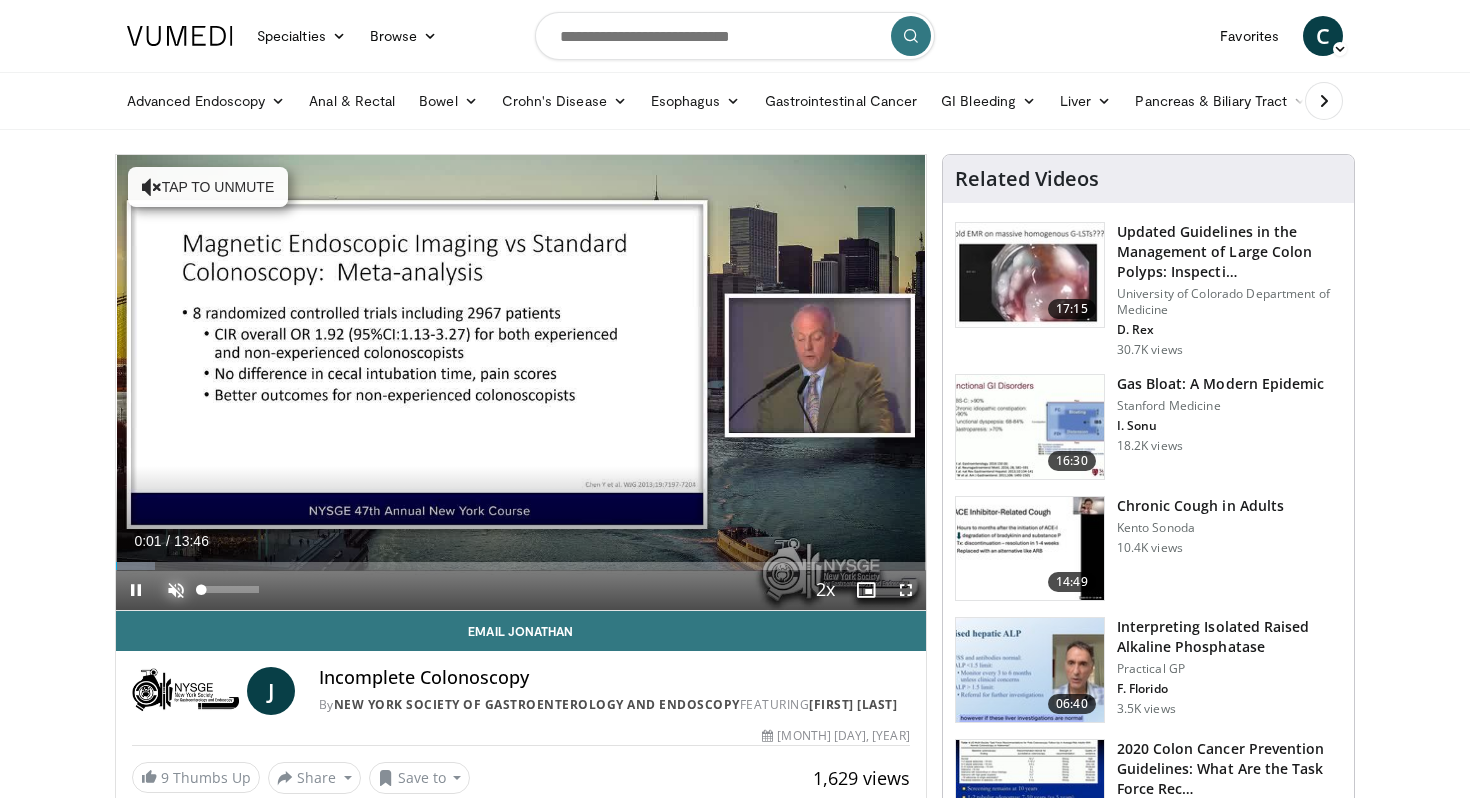 click at bounding box center (176, 590) 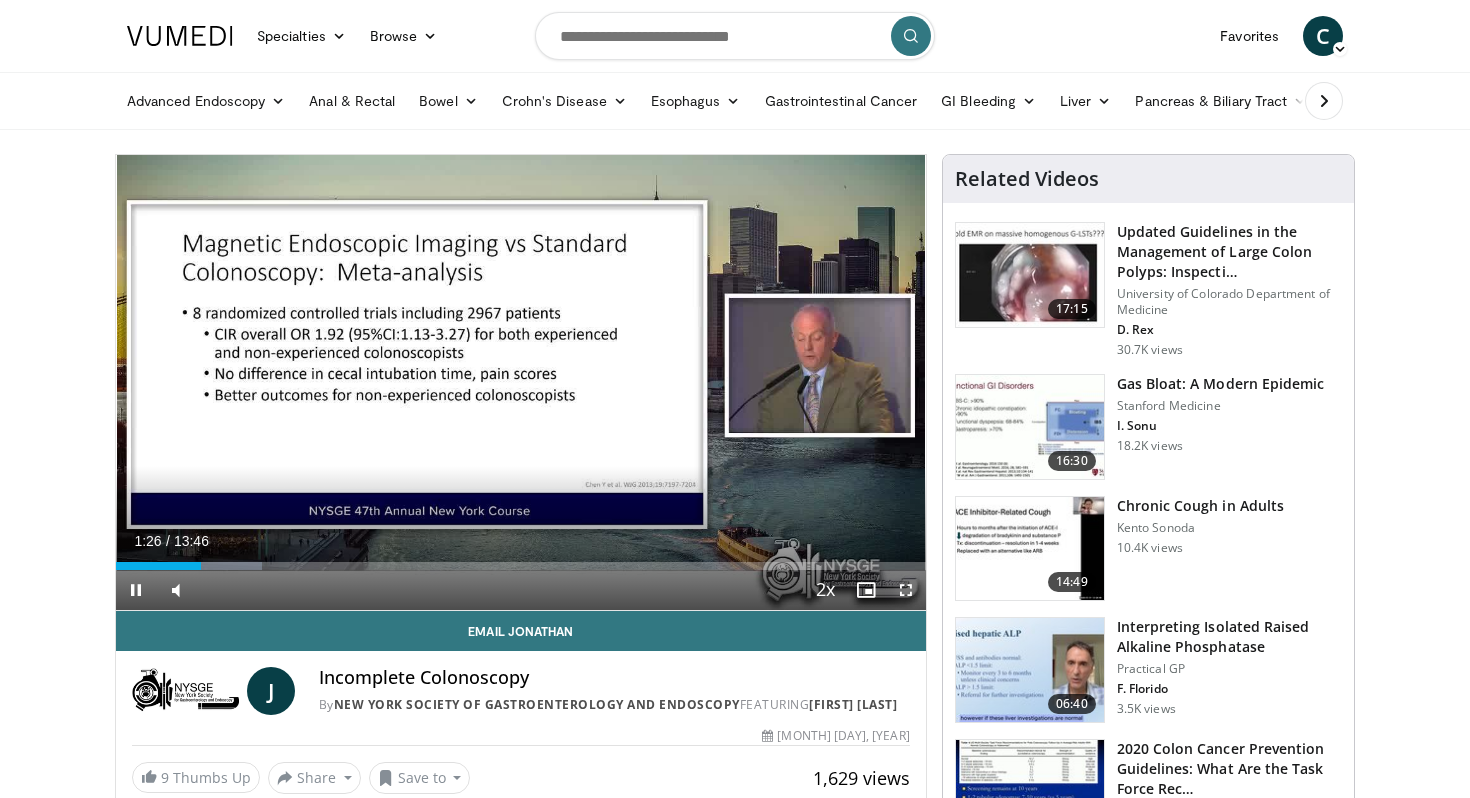 click at bounding box center [906, 590] 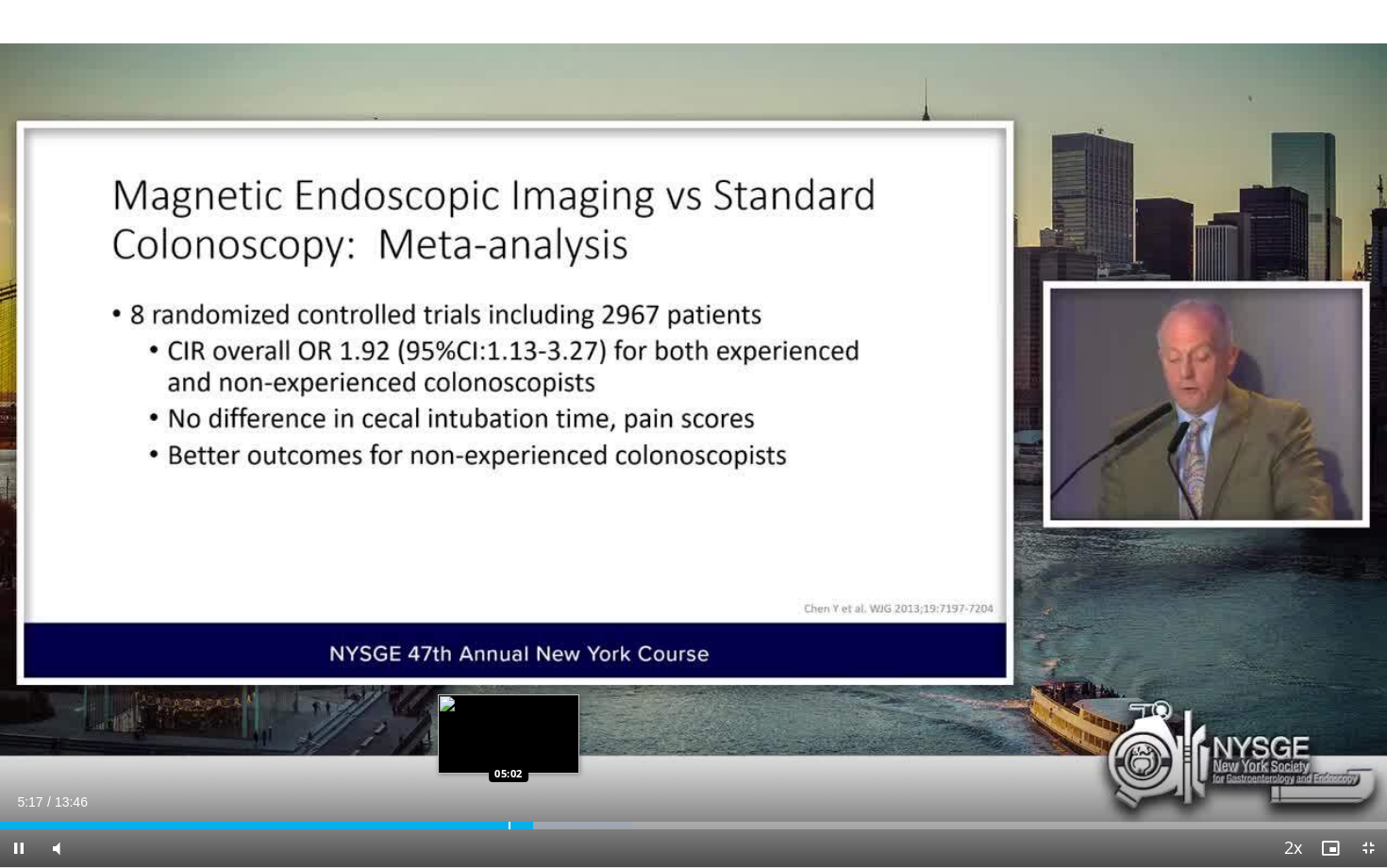 click at bounding box center [510, 826] 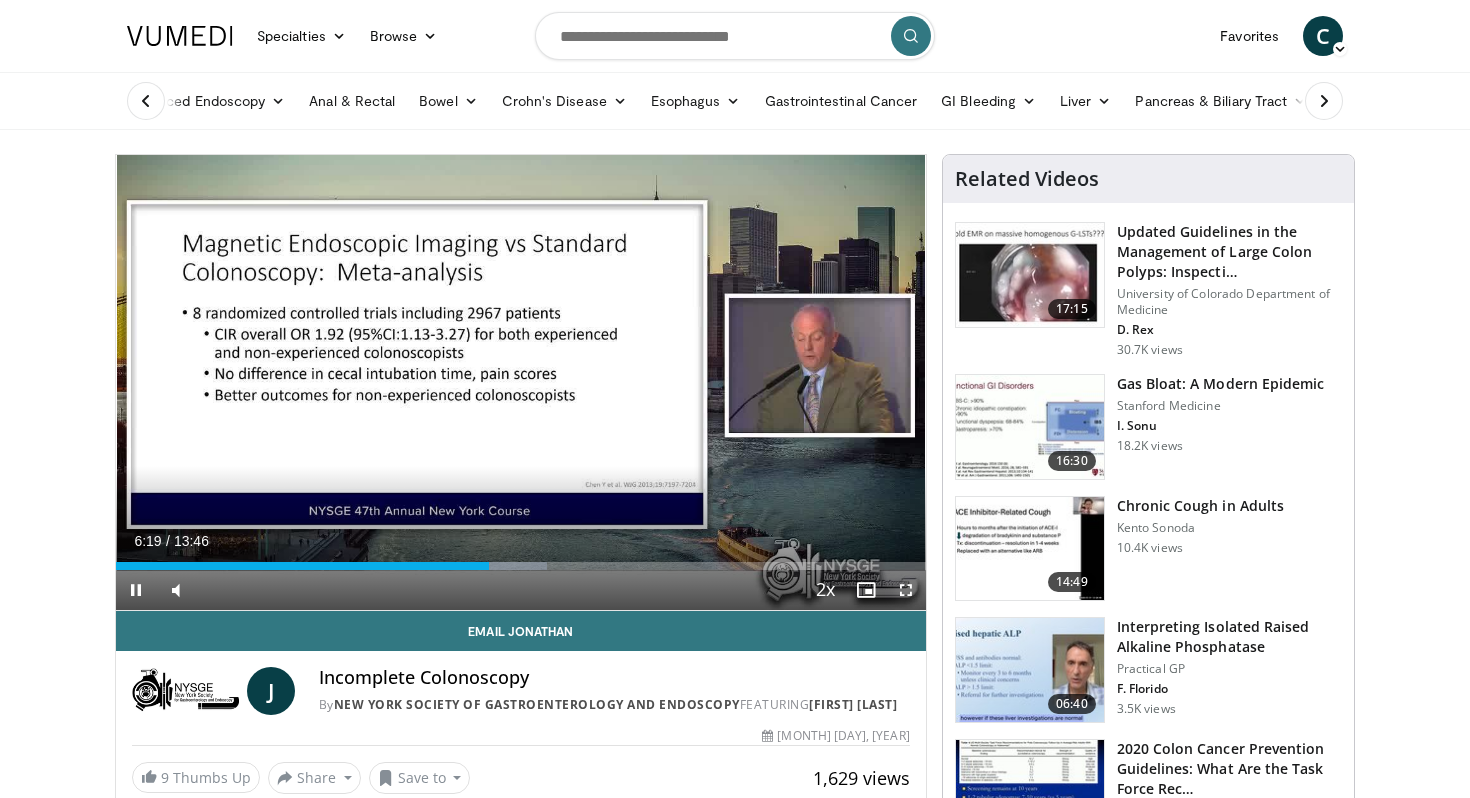 click at bounding box center (906, 590) 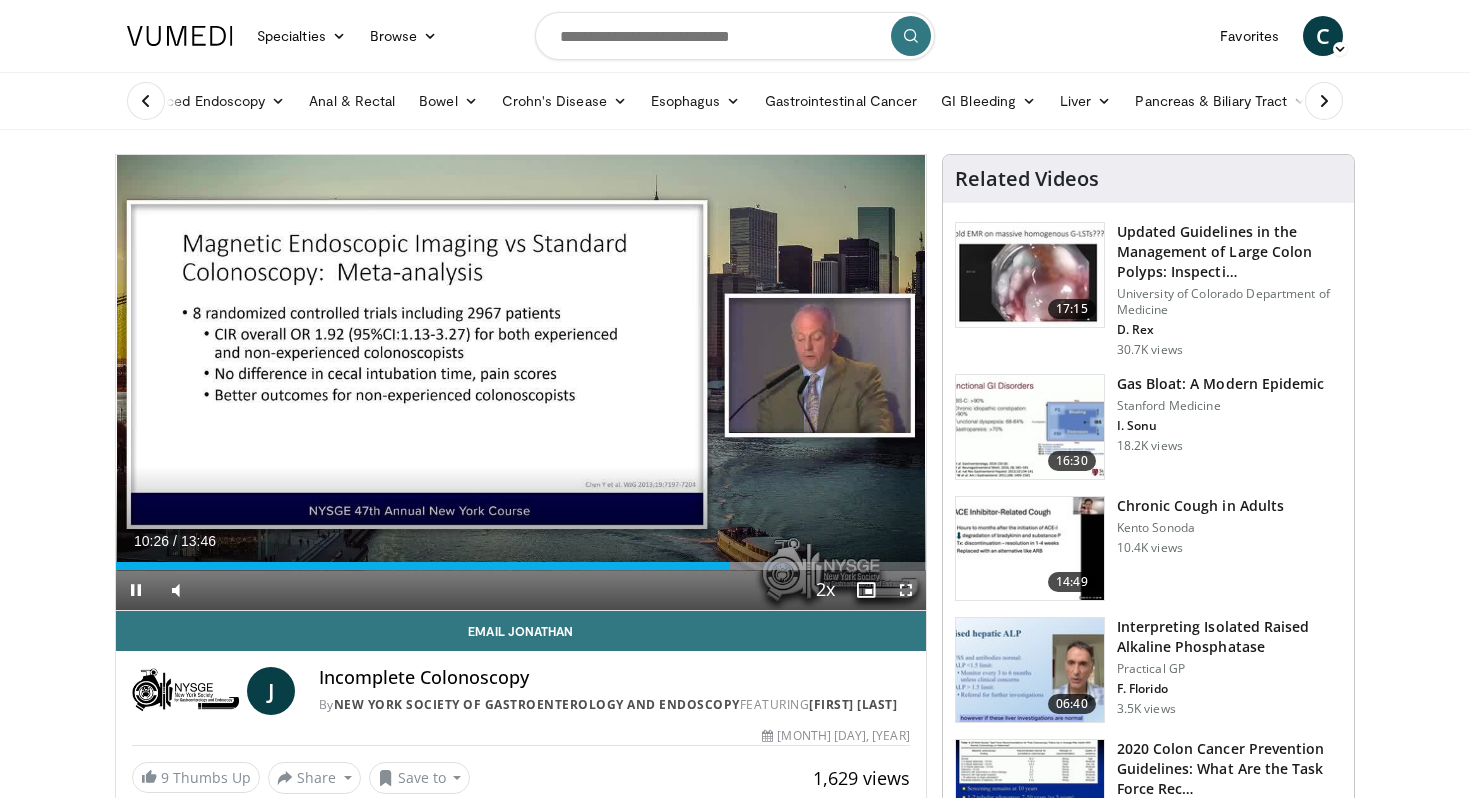 click at bounding box center [906, 590] 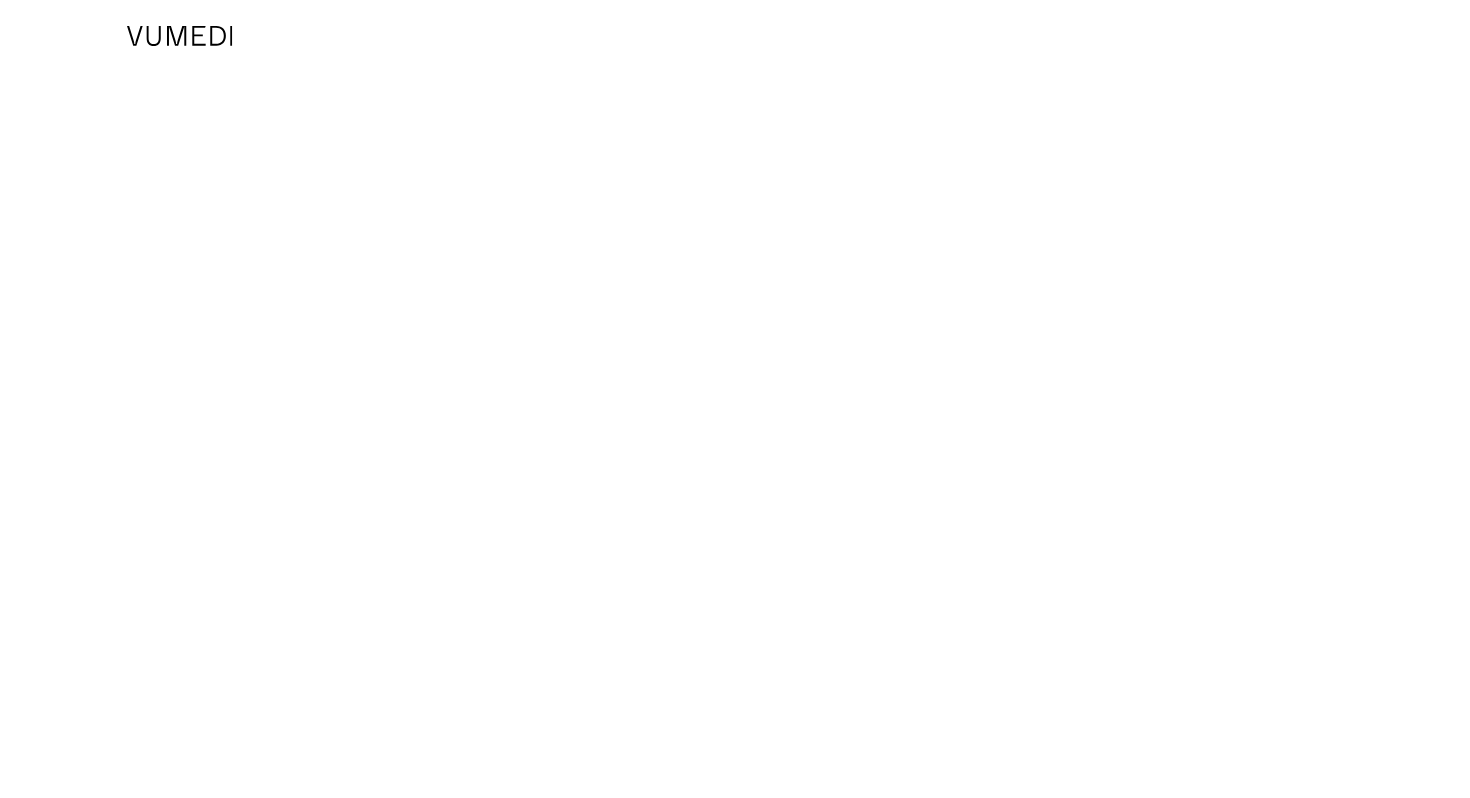 scroll, scrollTop: 0, scrollLeft: 0, axis: both 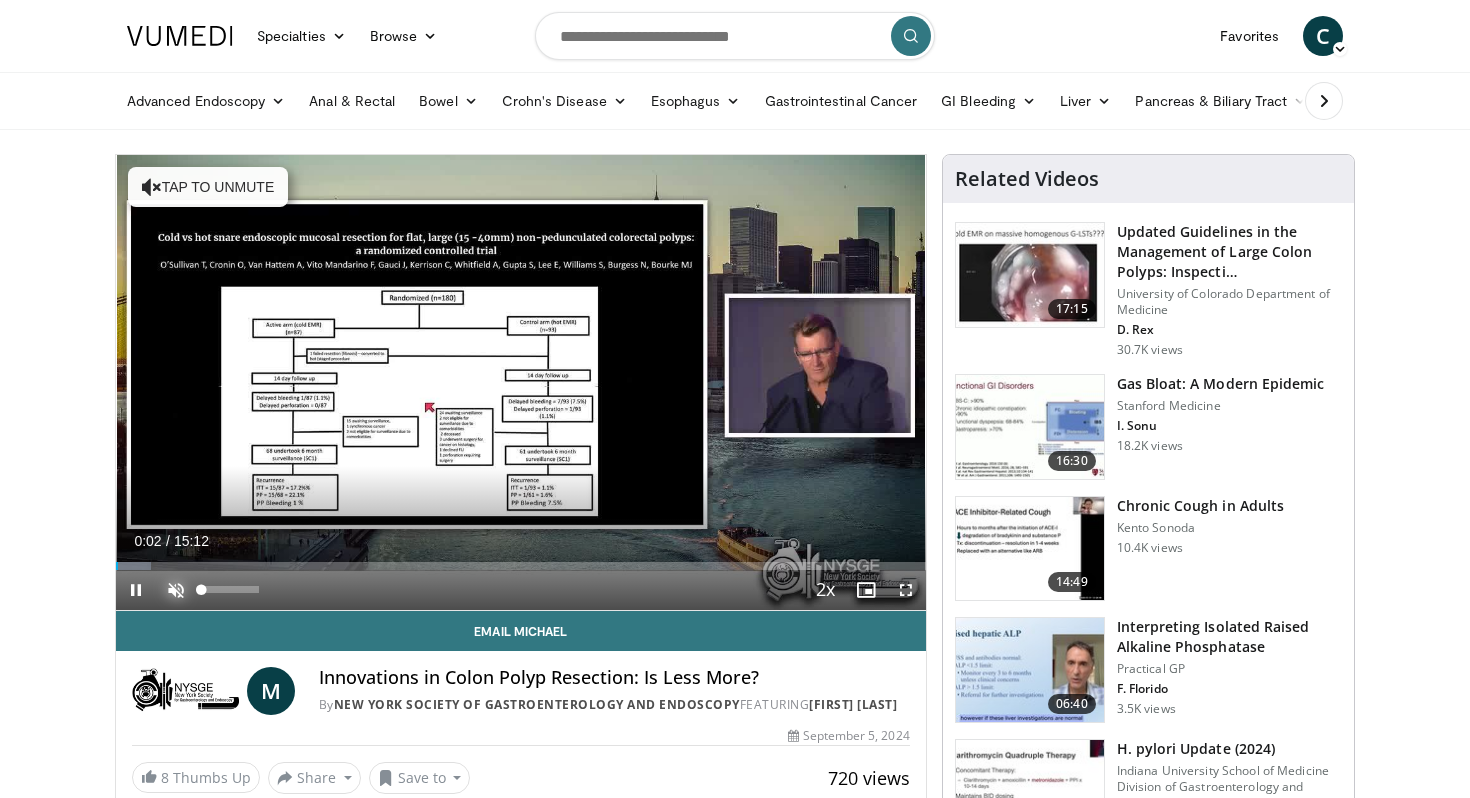 click at bounding box center [176, 590] 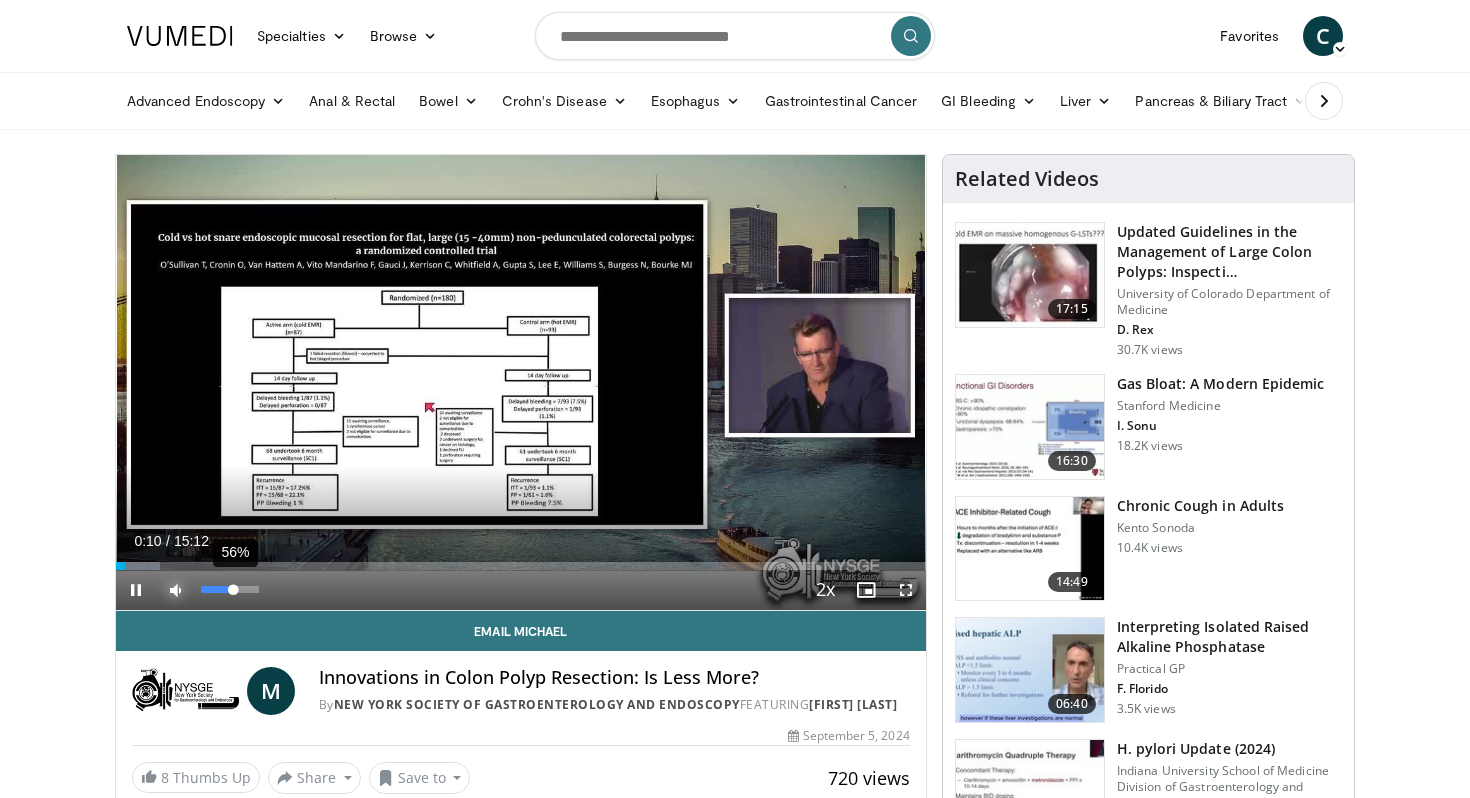 drag, startPoint x: 223, startPoint y: 586, endPoint x: 233, endPoint y: 588, distance: 10.198039 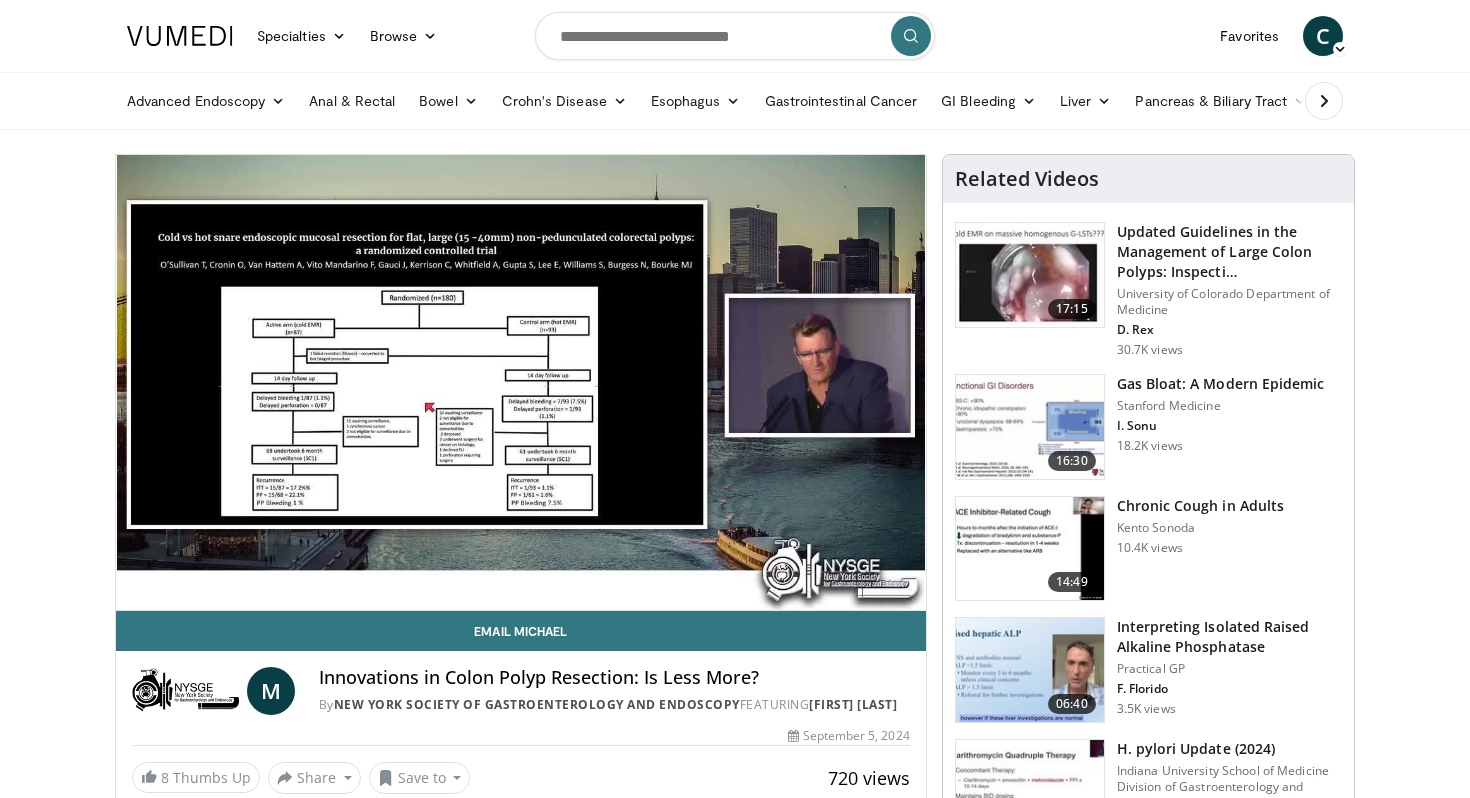 type 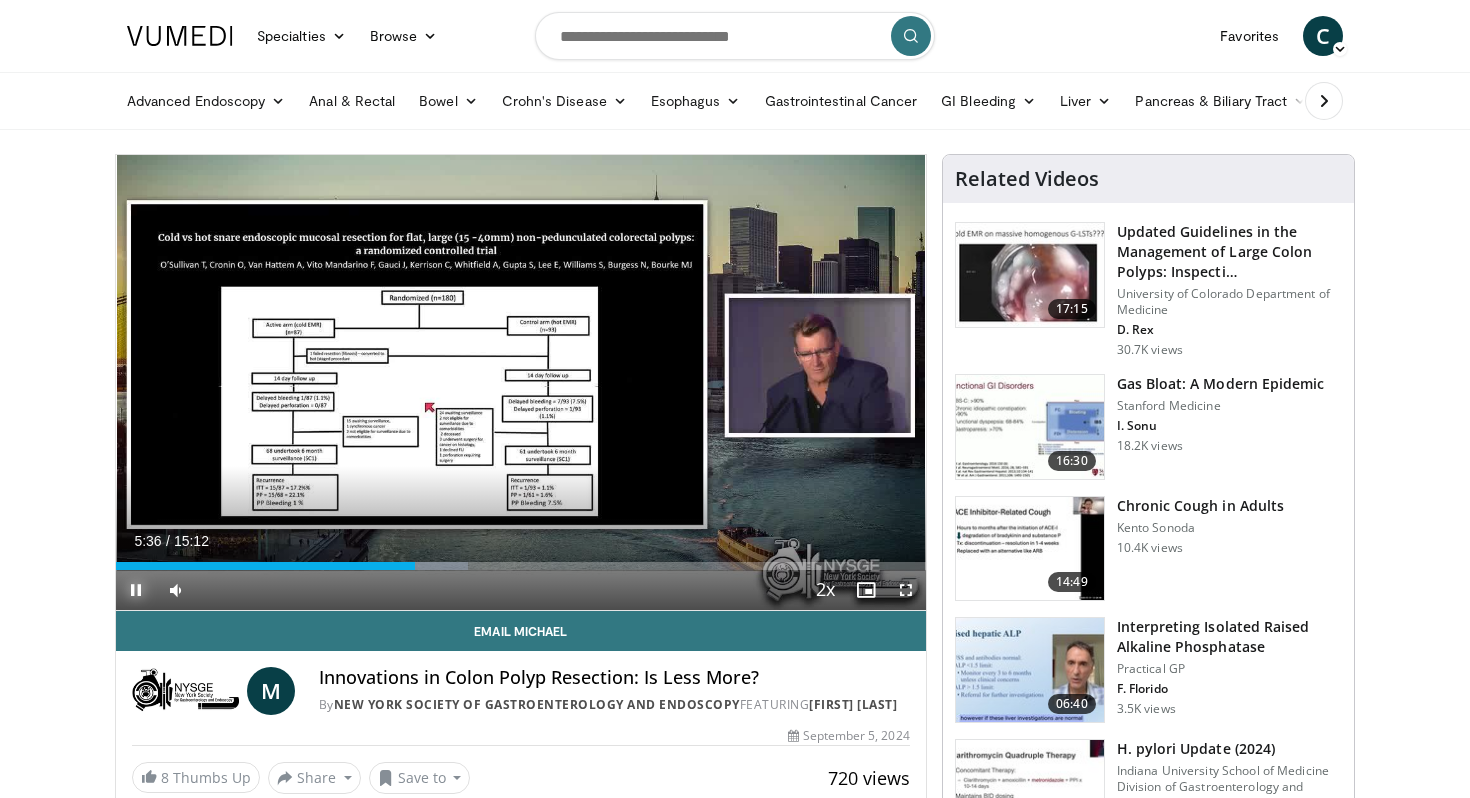 click at bounding box center (136, 590) 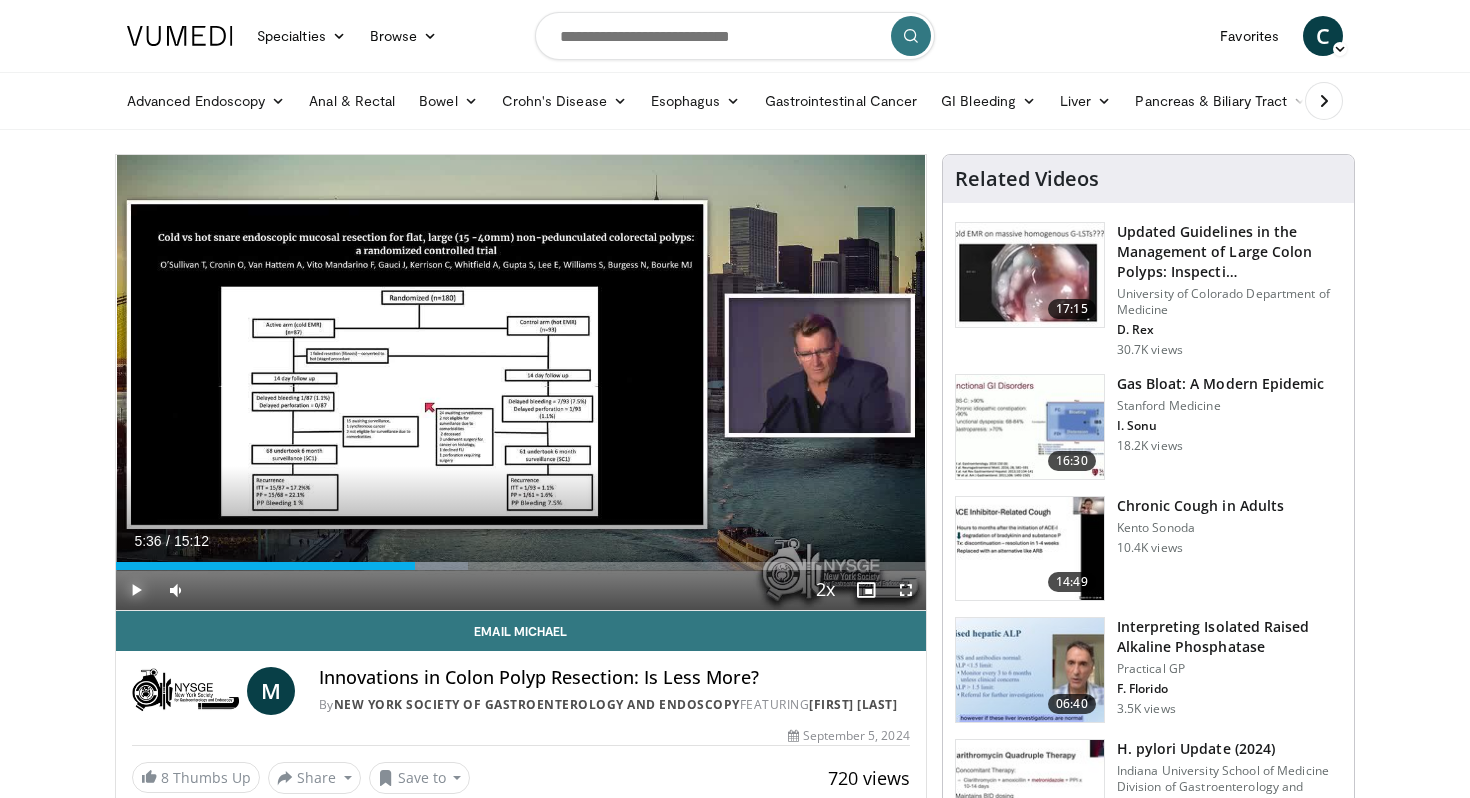 type 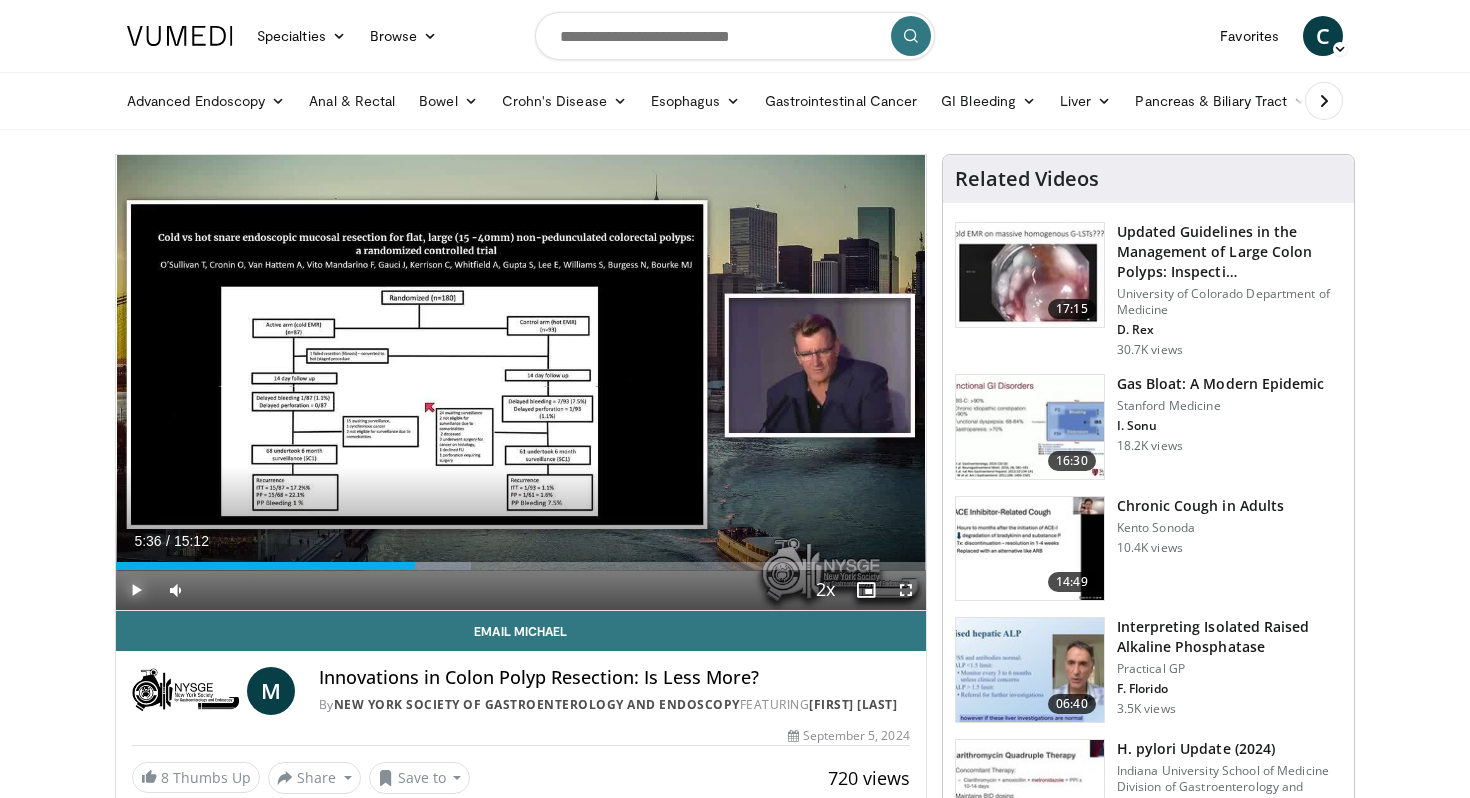 click at bounding box center (136, 590) 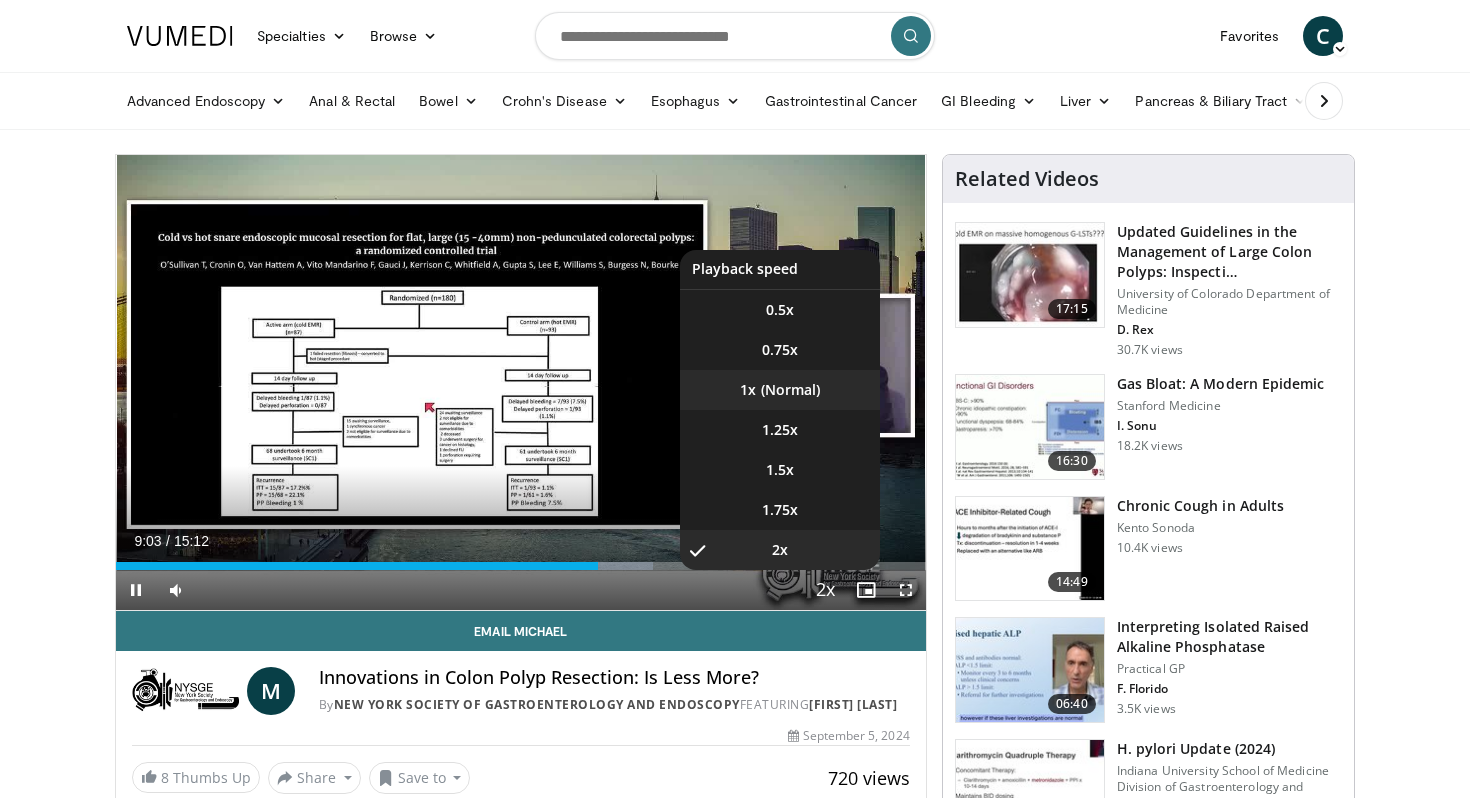 click on "1x" at bounding box center (780, 390) 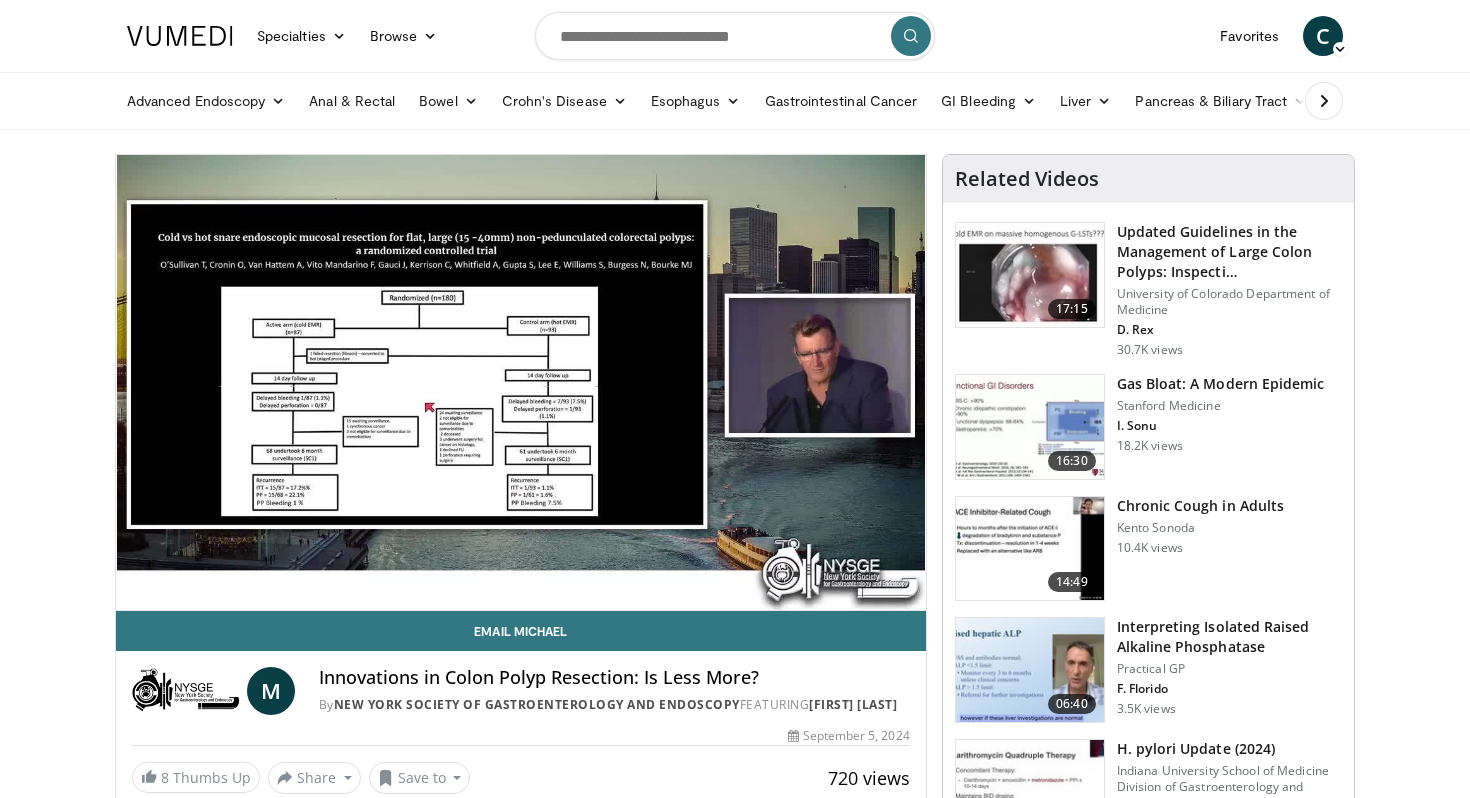 click on "Specialties
Adult & Family Medicine
Allergy, Asthma, Immunology
Anesthesiology
Cardiology
Dental
Dermatology
Endocrinology
Gastroenterology & Hepatology
General Surgery
Hematology & Oncology
Infectious Disease
Nephrology
Neurology
Neurosurgery
Obstetrics & Gynecology
Ophthalmology
Oral Maxillofacial
Orthopaedics
Otolaryngology
Pediatrics
Plastic Surgery
Podiatry
Psychiatry
Pulmonology
Radiation Oncology
Radiology
Rheumatology
Urology" at bounding box center [735, 1494] 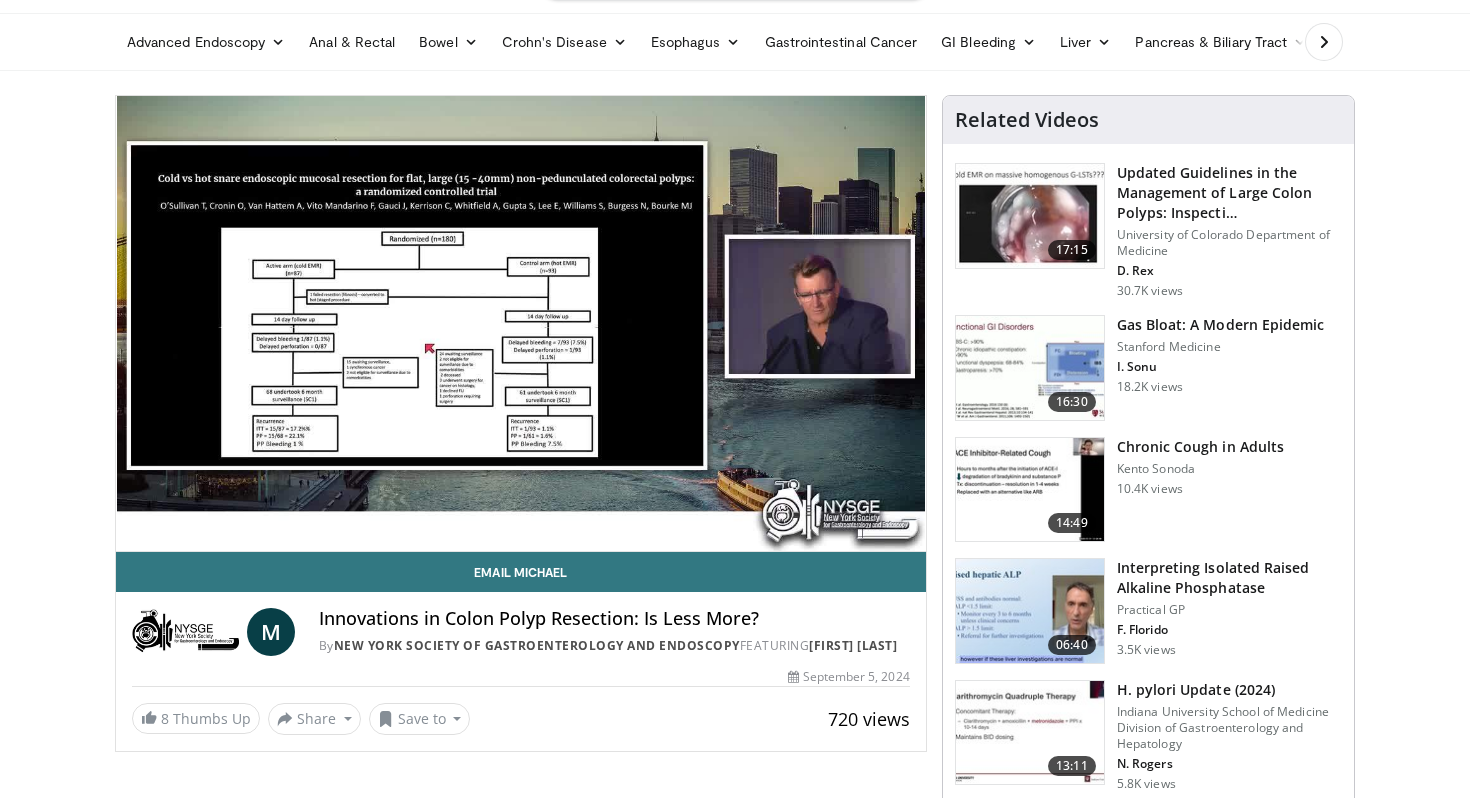 scroll, scrollTop: 107, scrollLeft: 0, axis: vertical 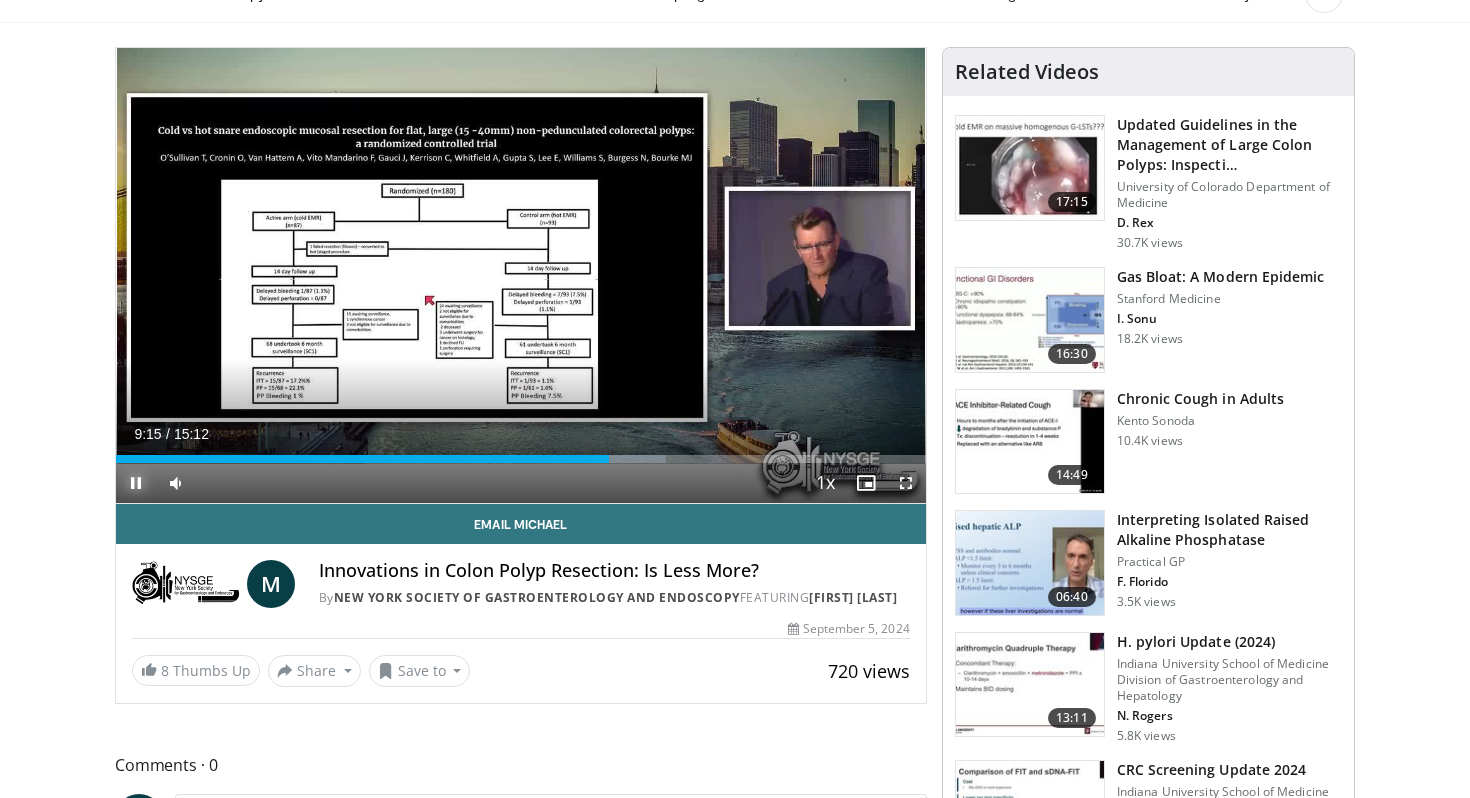 click at bounding box center [136, 483] 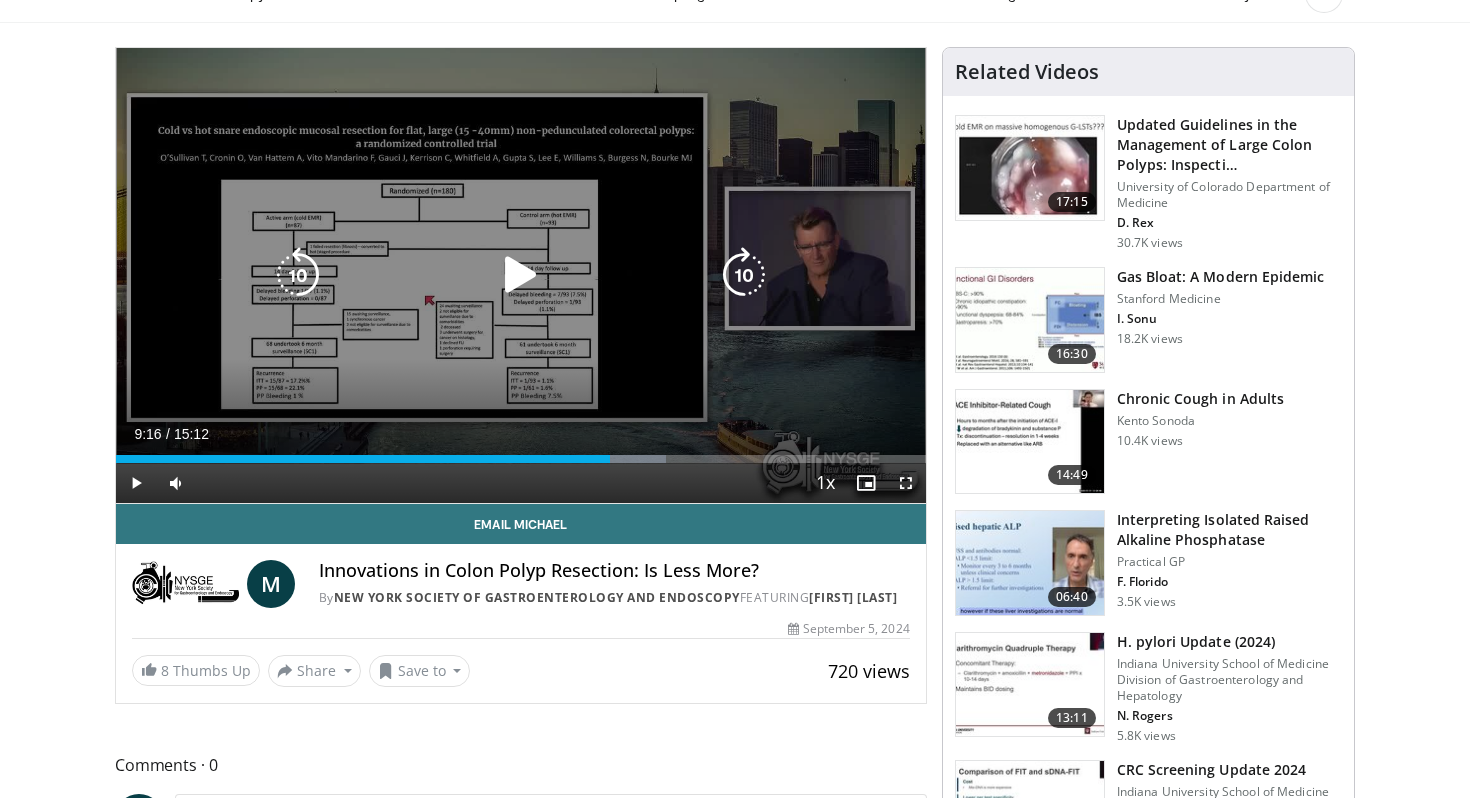 click on "10 seconds
Tap to unmute" at bounding box center (521, 275) 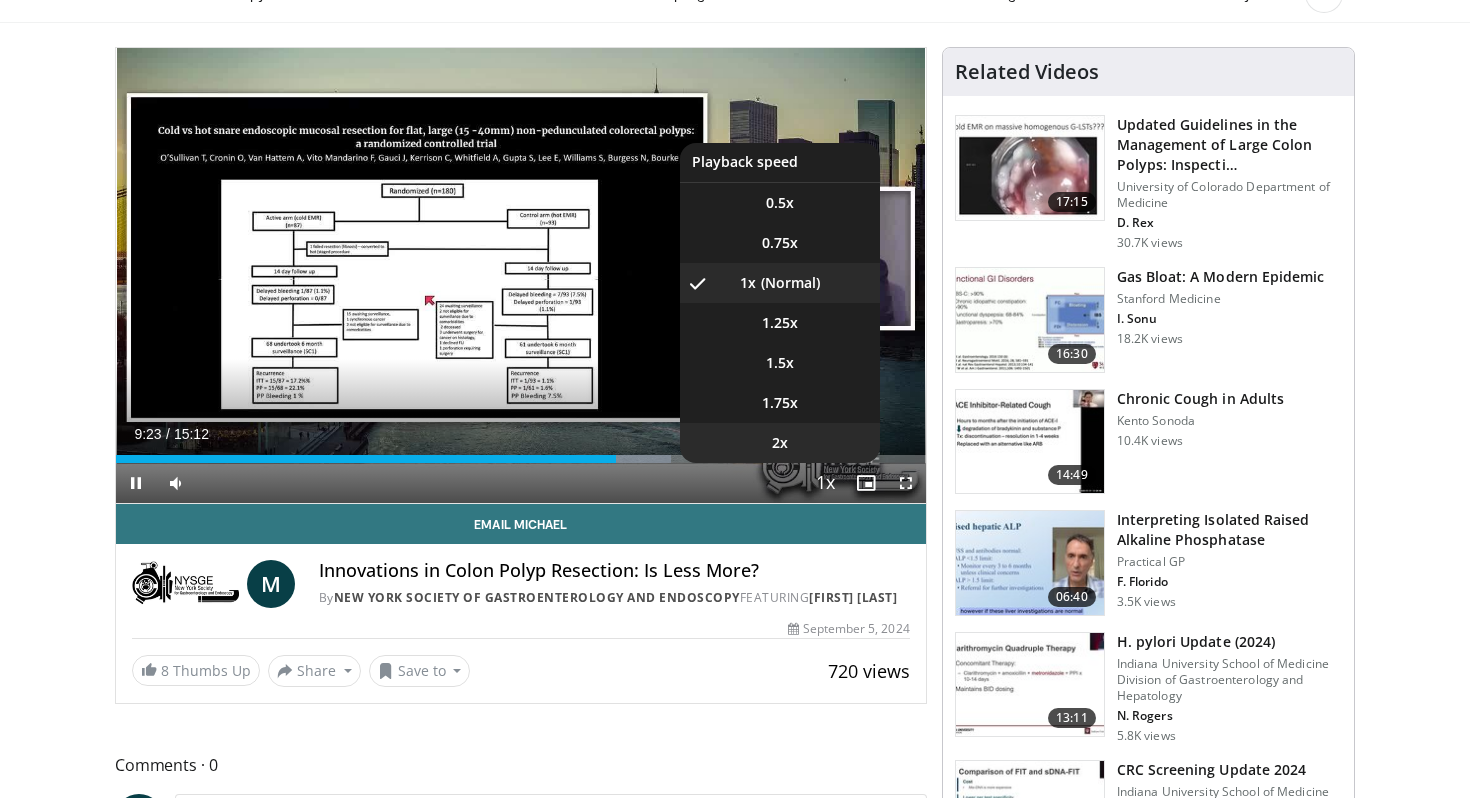 click on "2x" at bounding box center [780, 443] 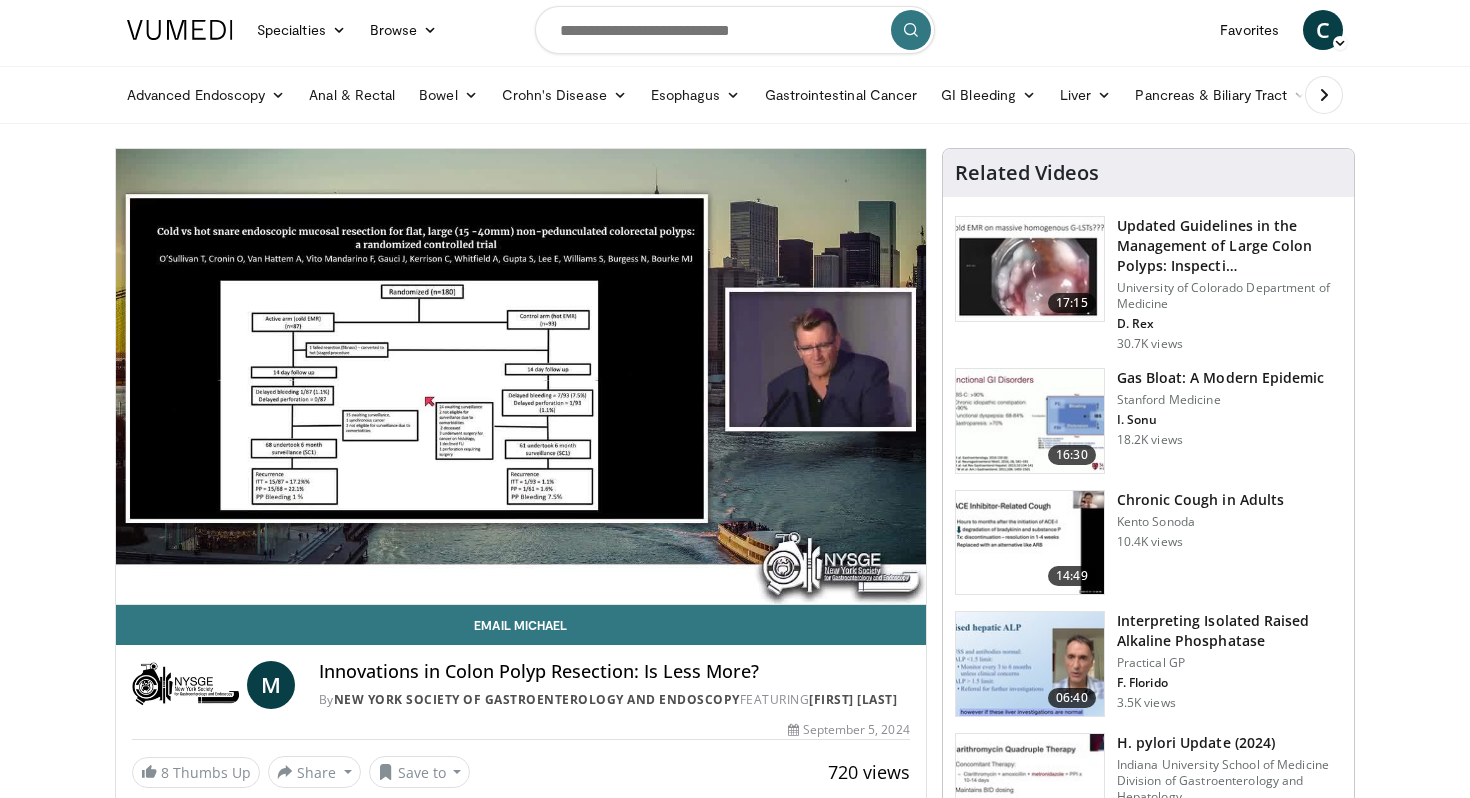 scroll, scrollTop: 0, scrollLeft: 0, axis: both 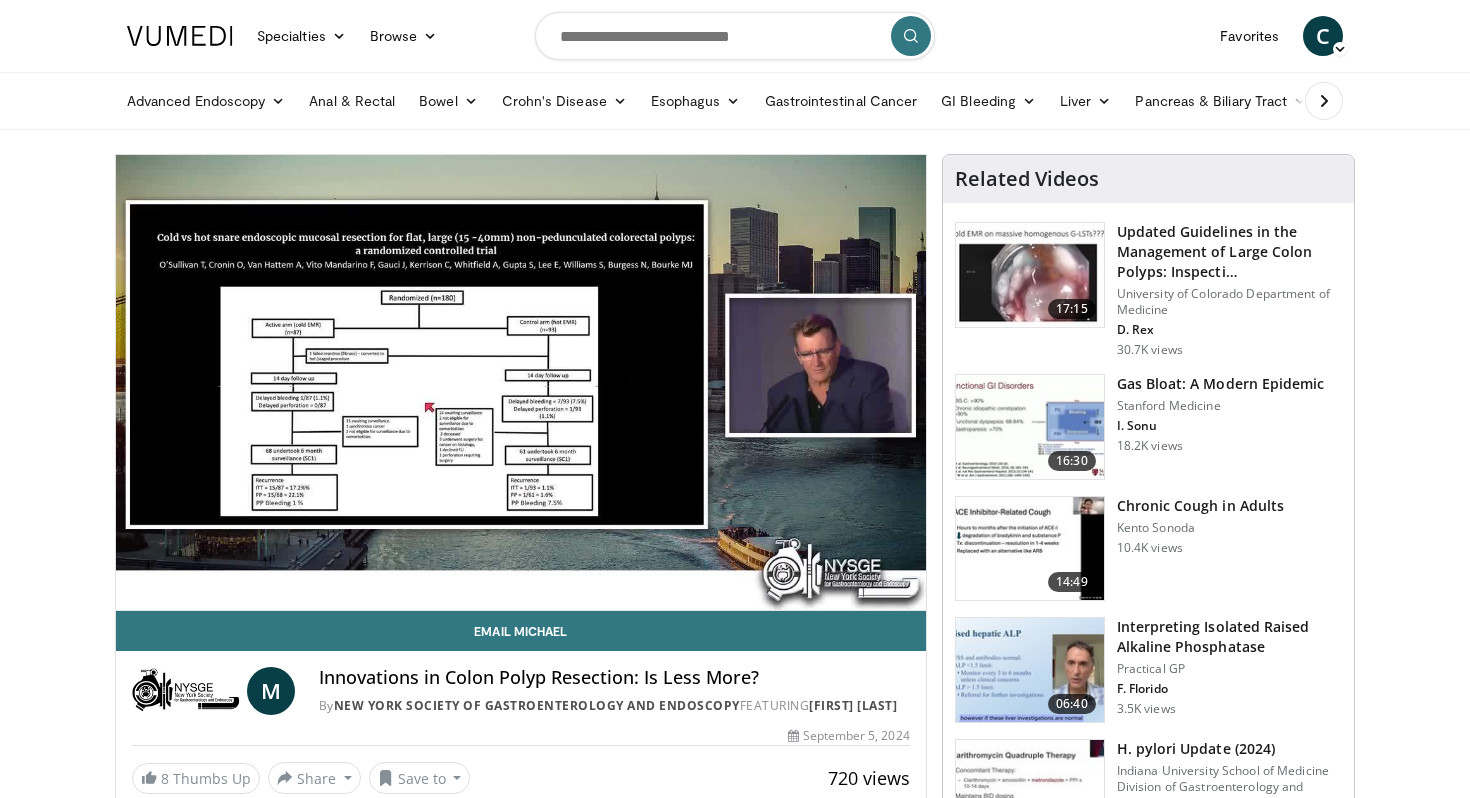 type 